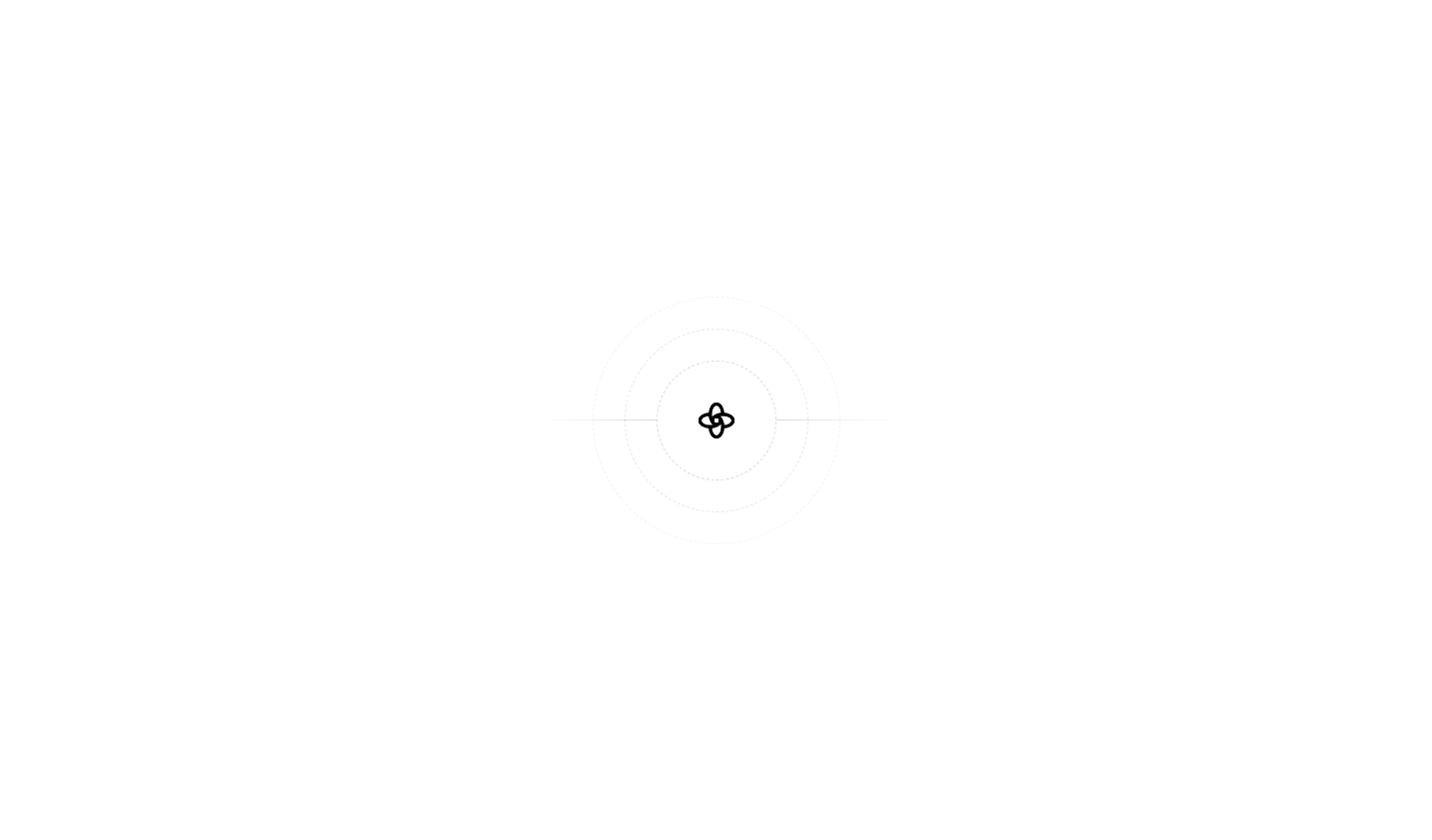 scroll, scrollTop: 0, scrollLeft: 0, axis: both 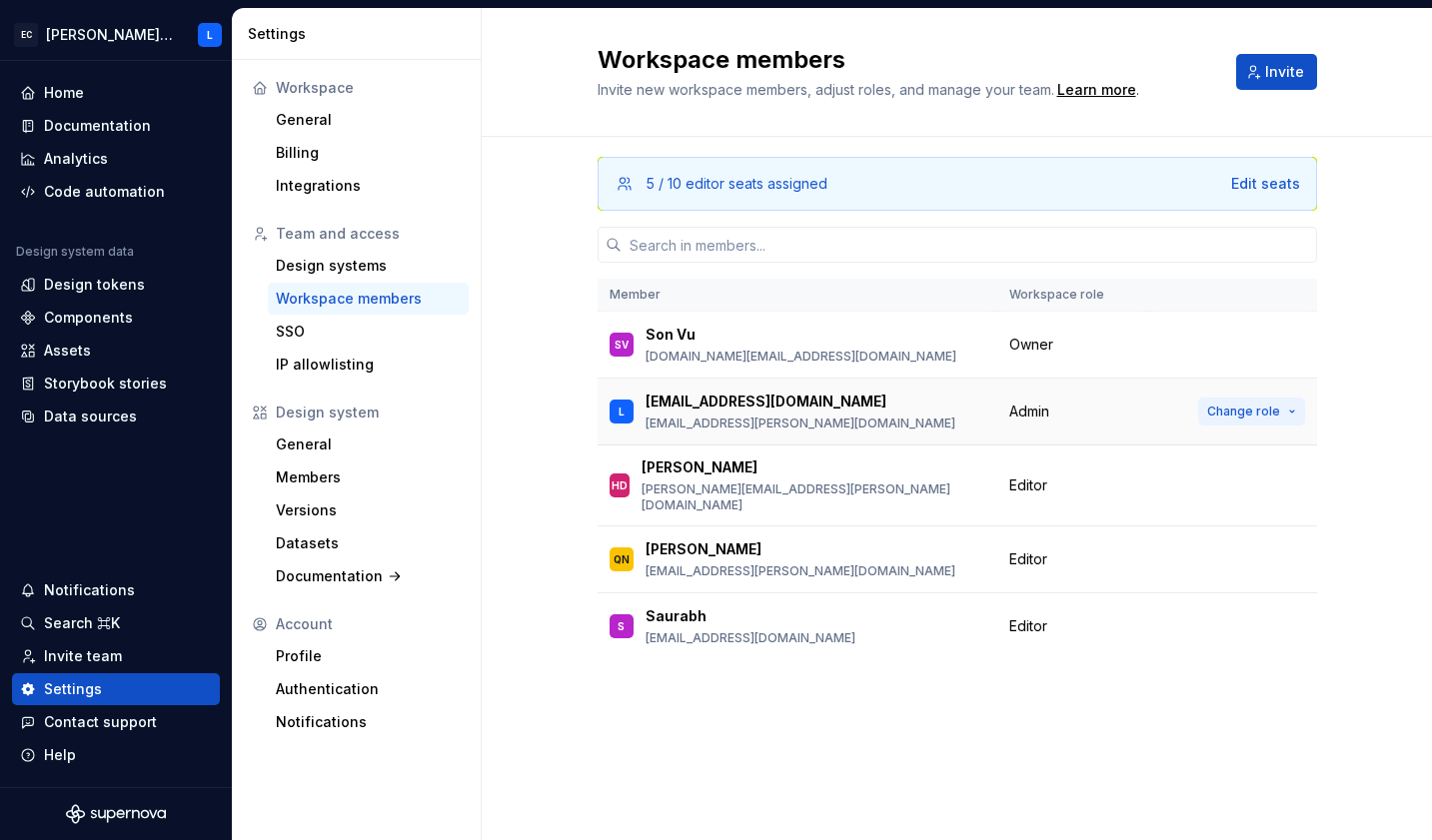 click on "Change role" at bounding box center [1251, 412] 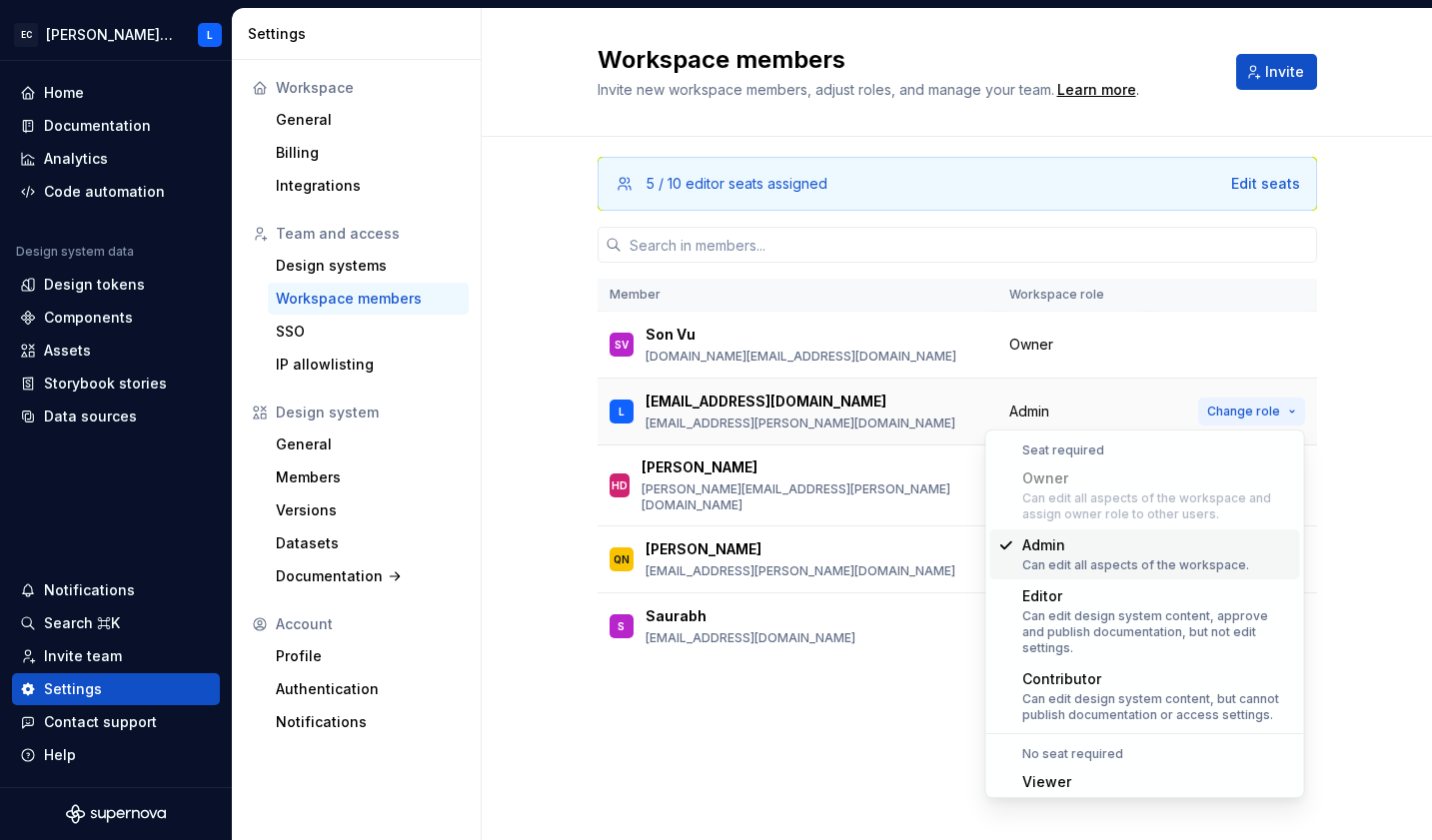 click on "Change role" at bounding box center [1251, 412] 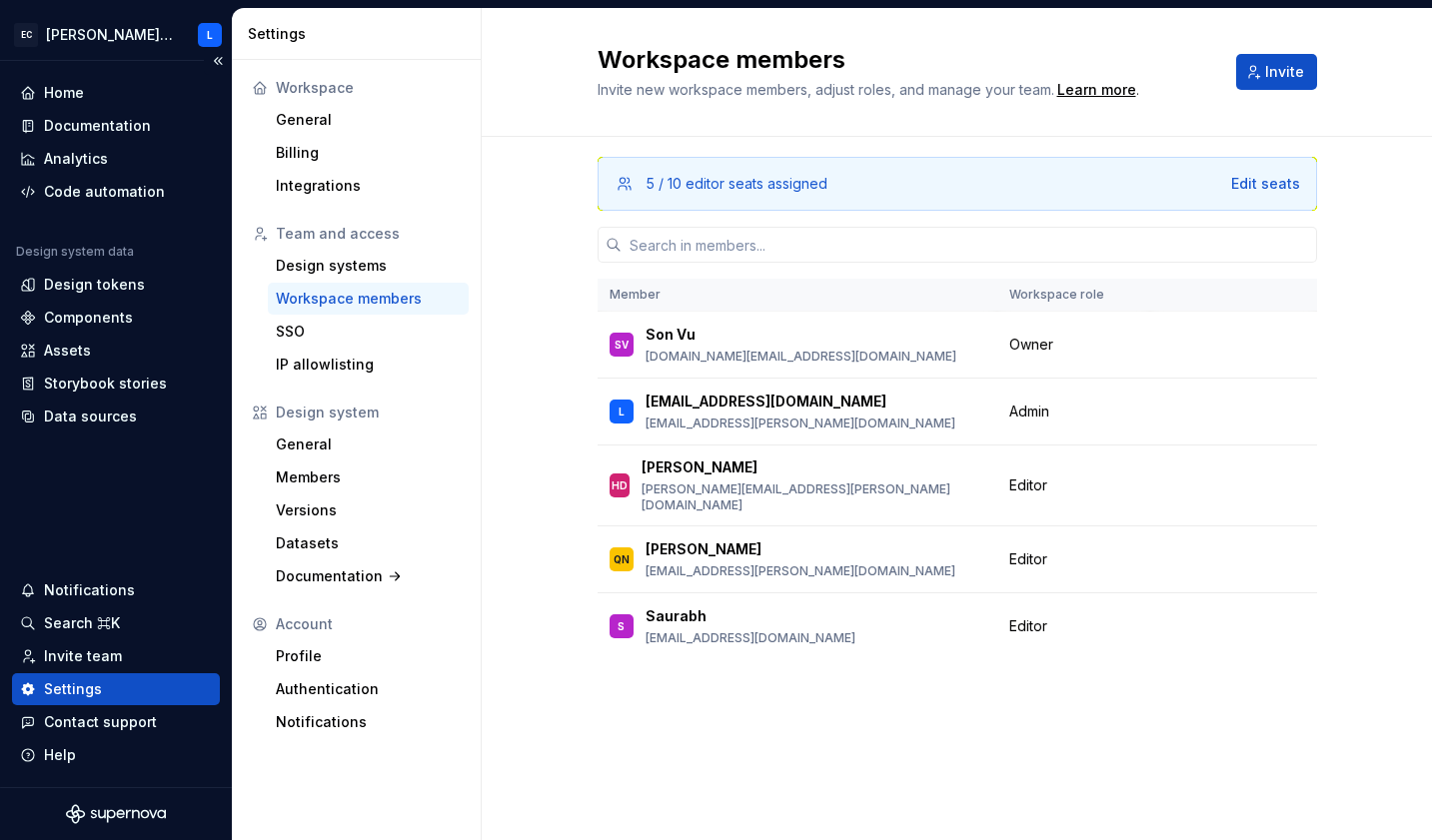 click on "Settings" at bounding box center (73, 689) 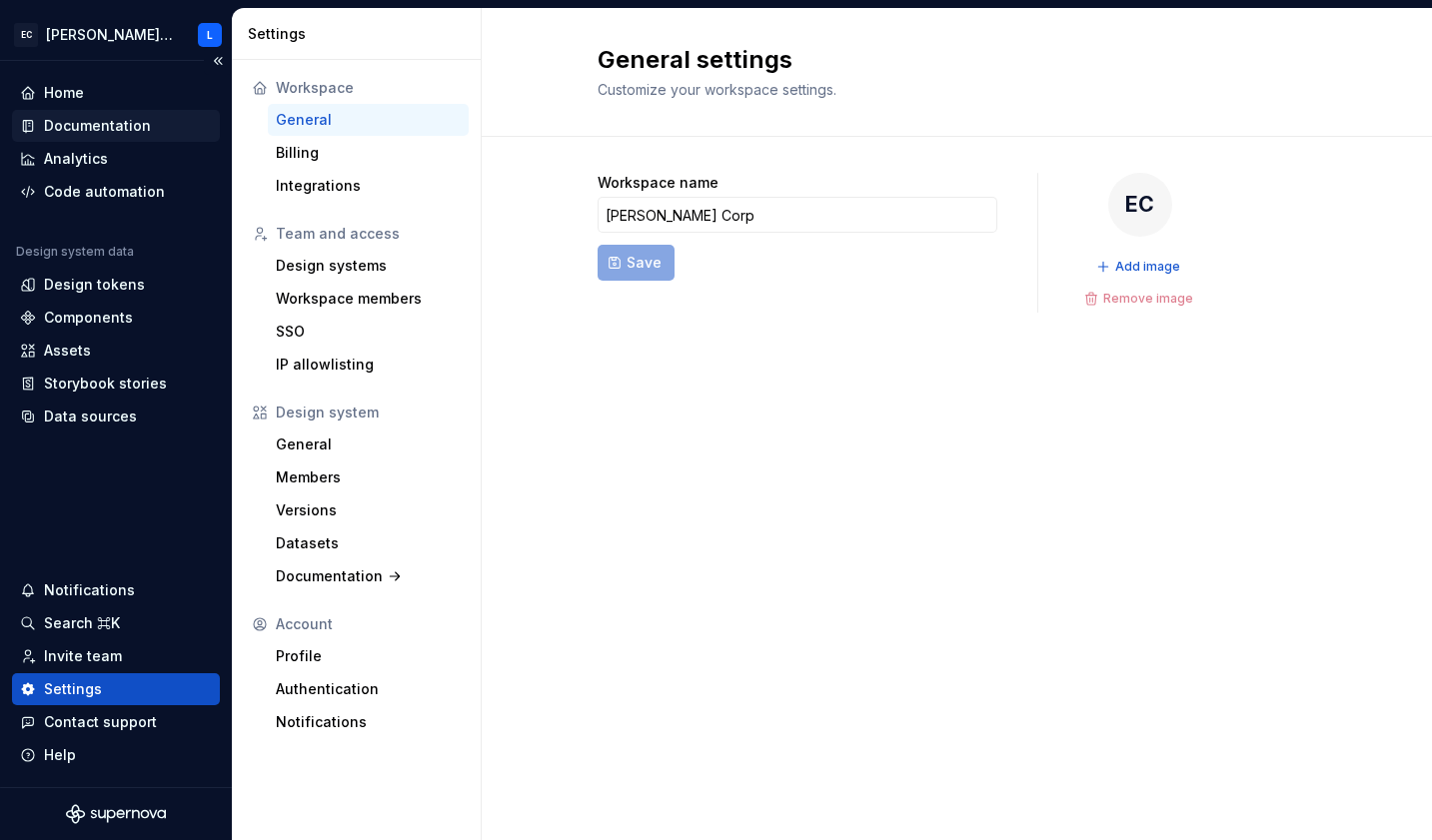 click on "Documentation" at bounding box center (116, 126) 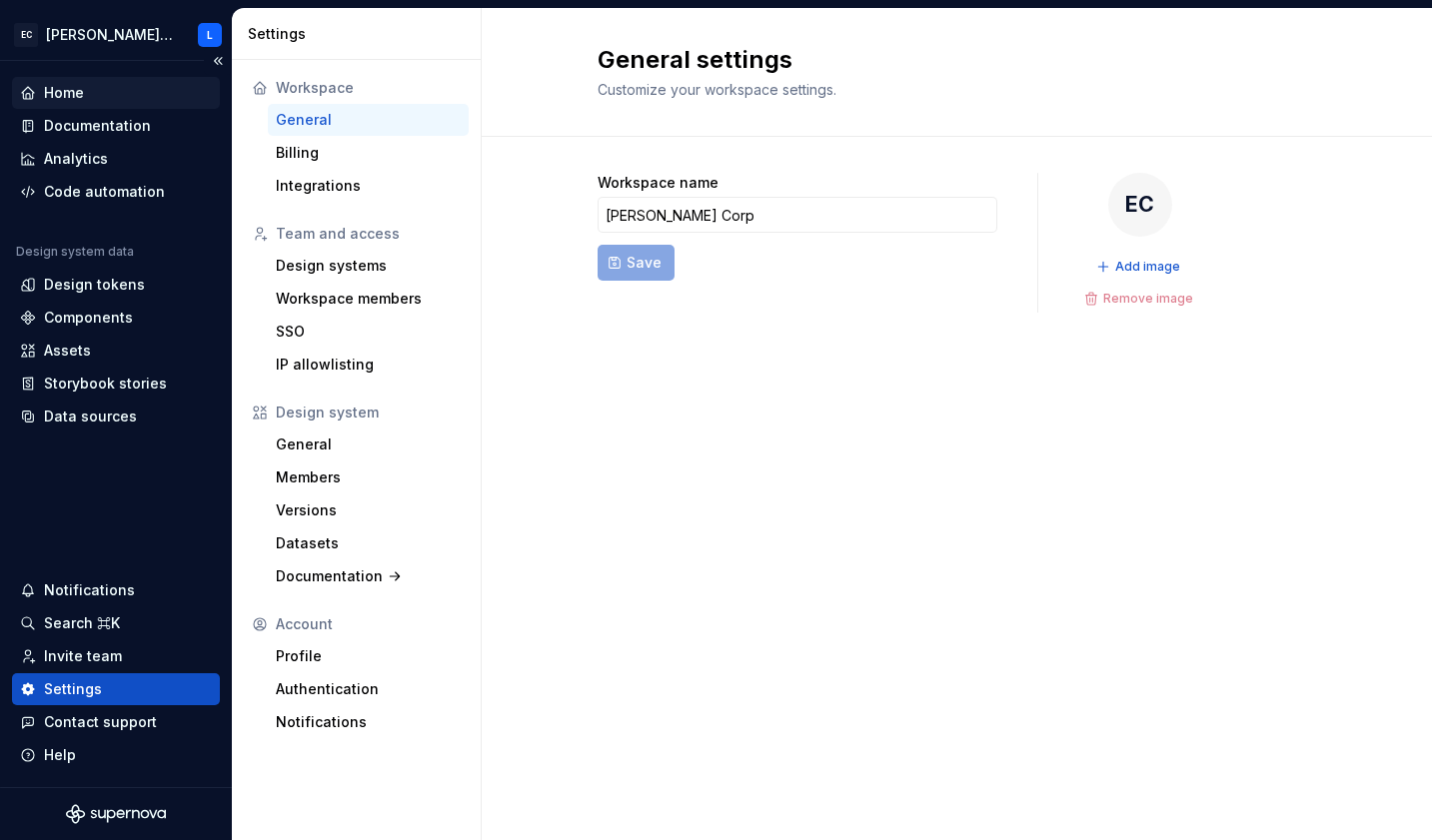 click on "Home" at bounding box center (116, 93) 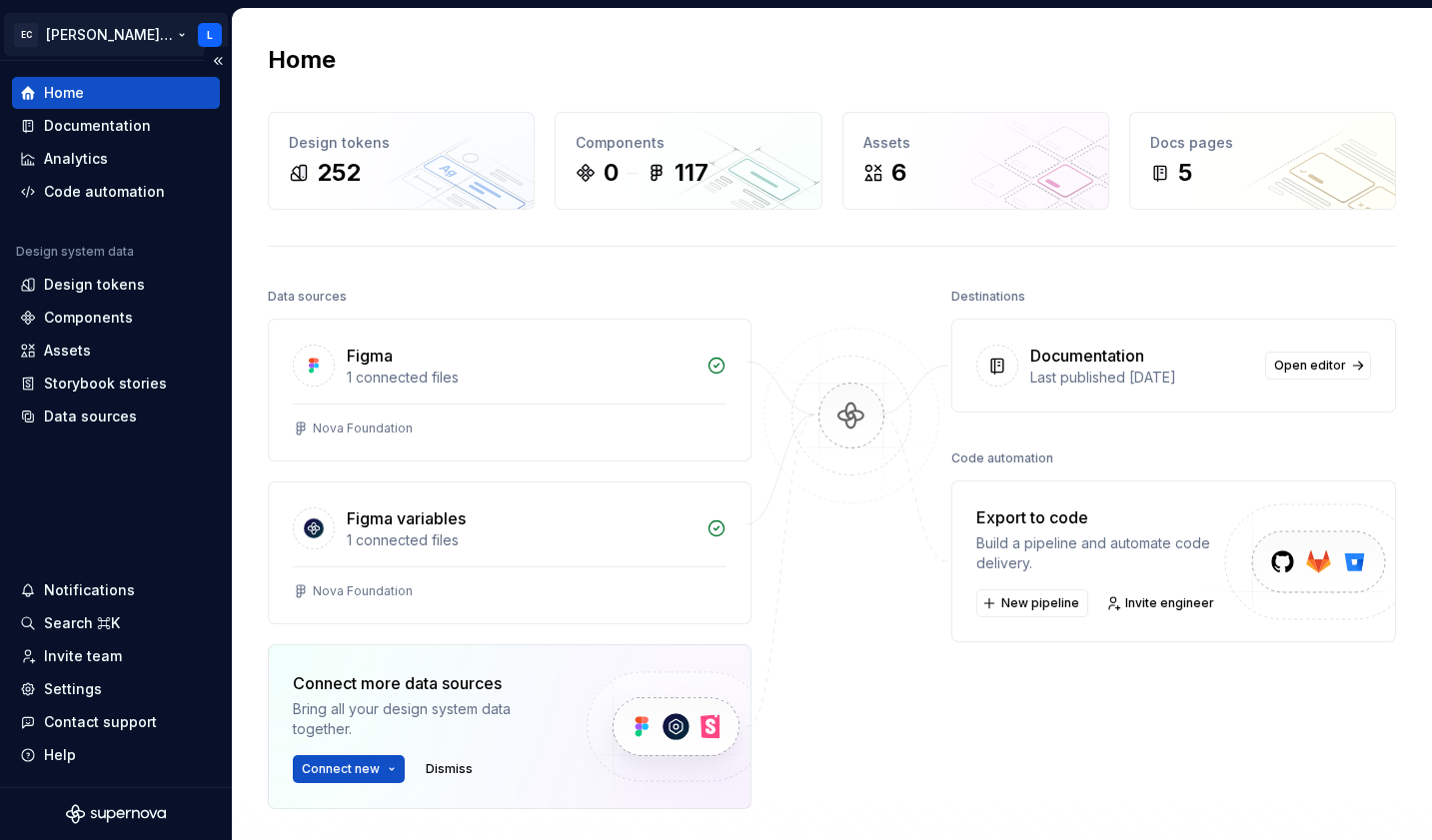 click on "EC ELSA Product Design System L Home Documentation Analytics Code automation Design system data Design tokens Components Assets Storybook stories Data sources Notifications Search ⌘K Invite team Settings Contact support Help Home Design tokens 252 Components 0 117 Assets 6 Docs pages 5 Data sources Figma 1 connected files Nova Foundation Figma variables 1 connected files Nova Foundation Connect more data sources Bring all your design system data together. Connect new Dismiss Destinations Documentation Last published 1 year ago Open editor Code automation Export to code Build a pipeline and automate code delivery. New pipeline Invite engineer Product documentation Learn how to build, manage and maintain design systems in smarter ways. Developer documentation Start delivering your design choices to your codebases right away. Join our Slack community Connect and learn with other design system practitioners." at bounding box center (716, 420) 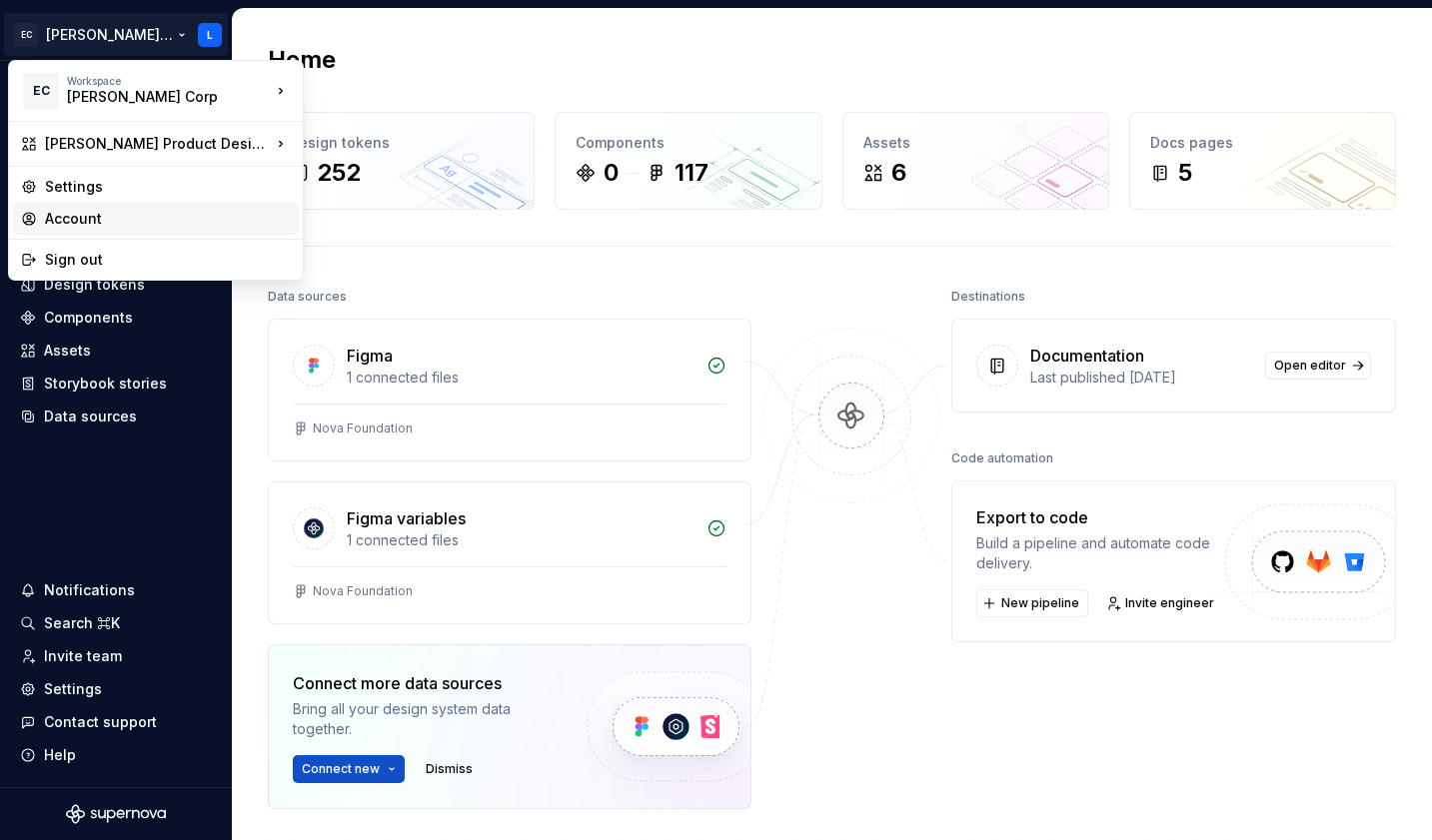 click on "Account" at bounding box center (168, 219) 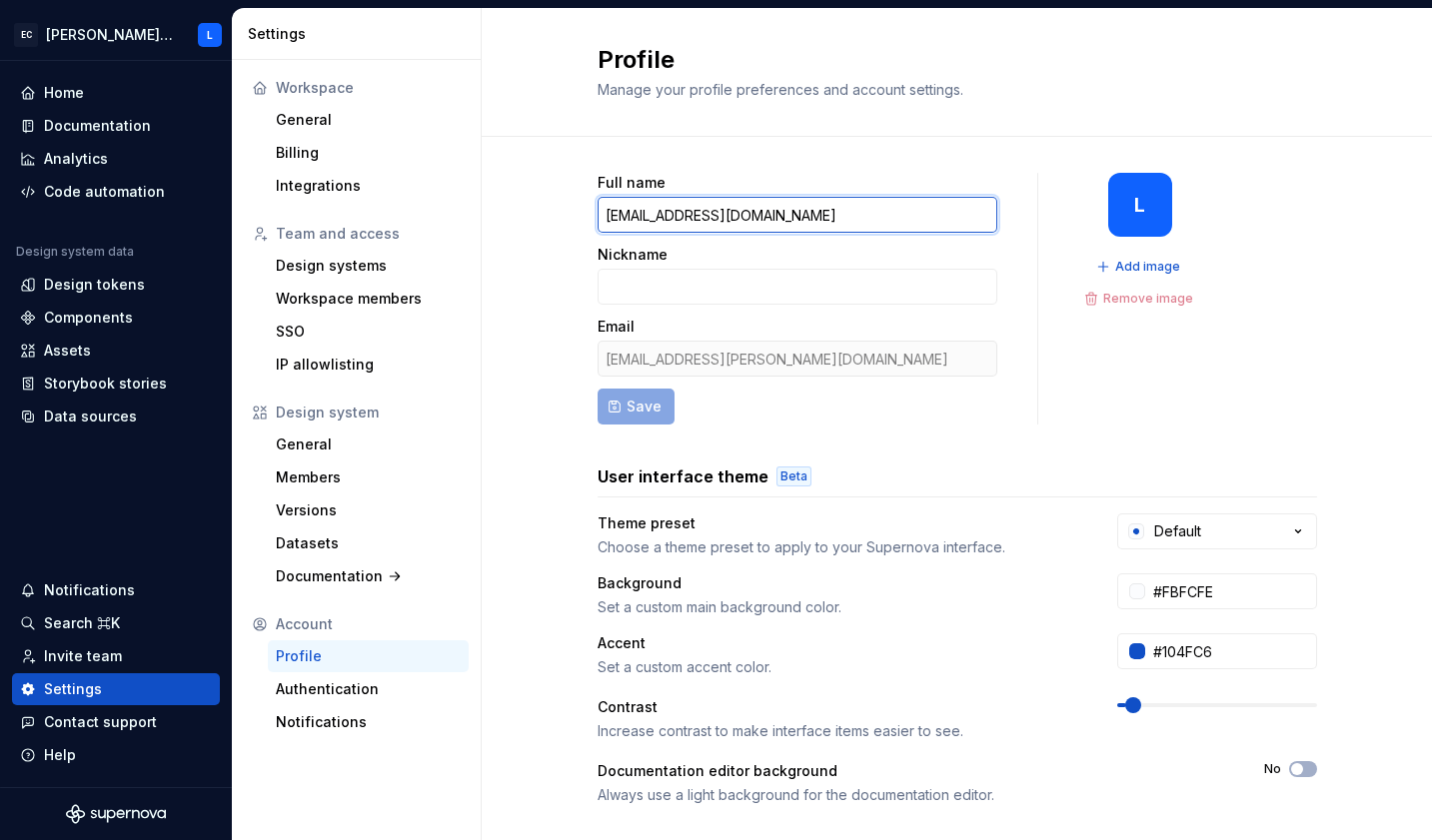 click on "luantien411@gmail.com" at bounding box center (797, 215) 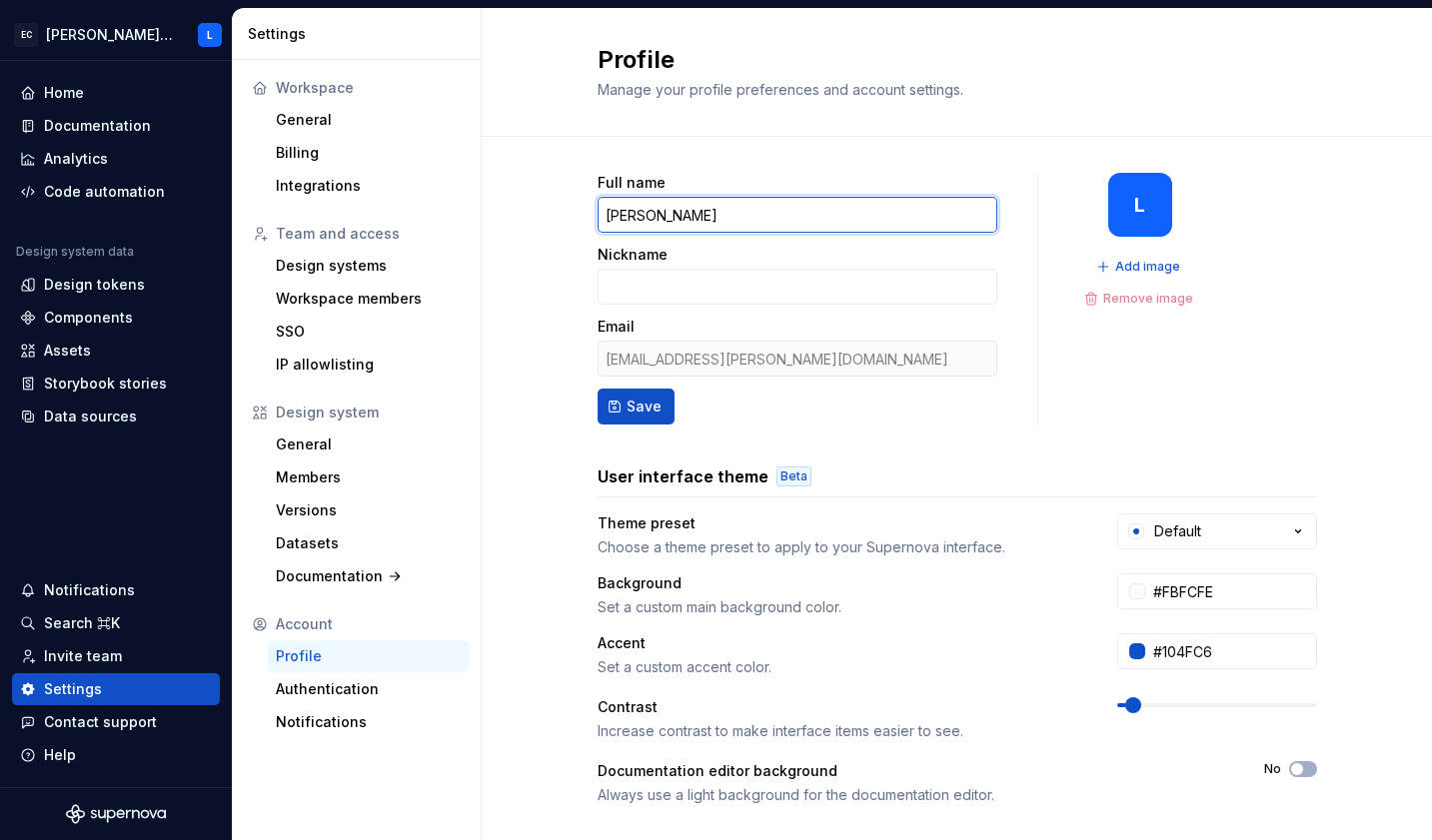 click on "Tien Nguyễn" at bounding box center [797, 215] 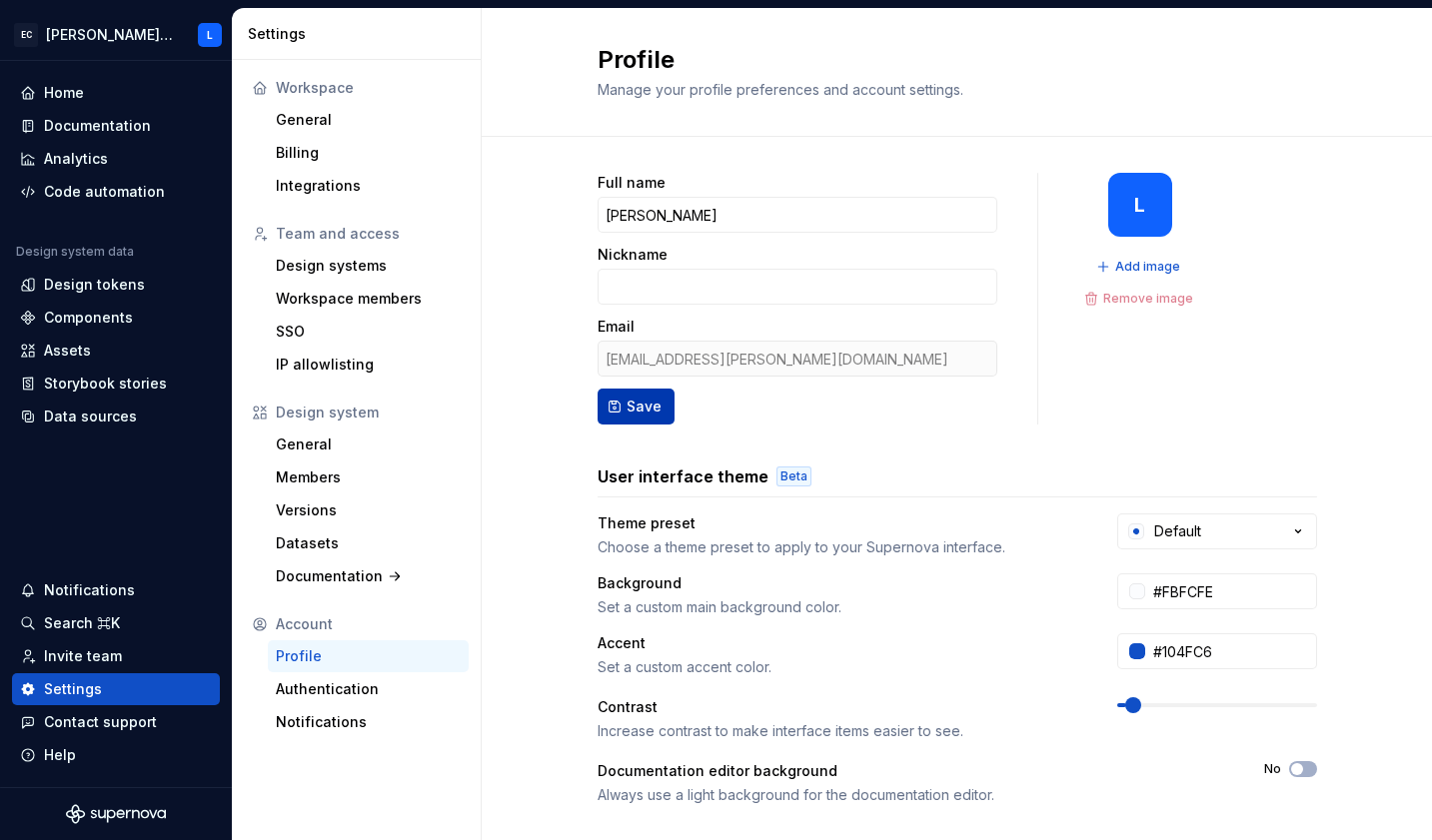 click on "Save" at bounding box center [636, 407] 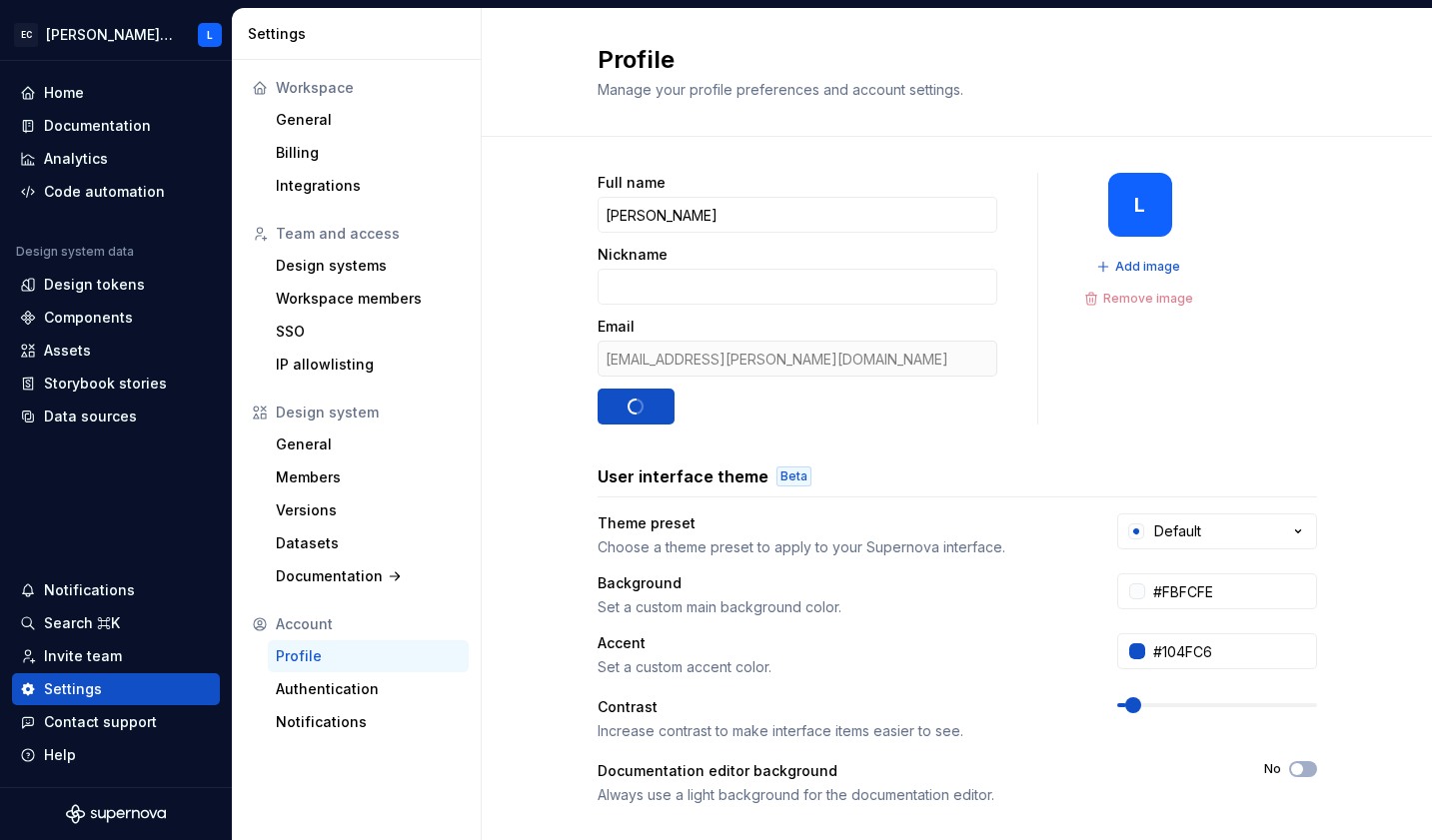 type on "Tien Nguyen" 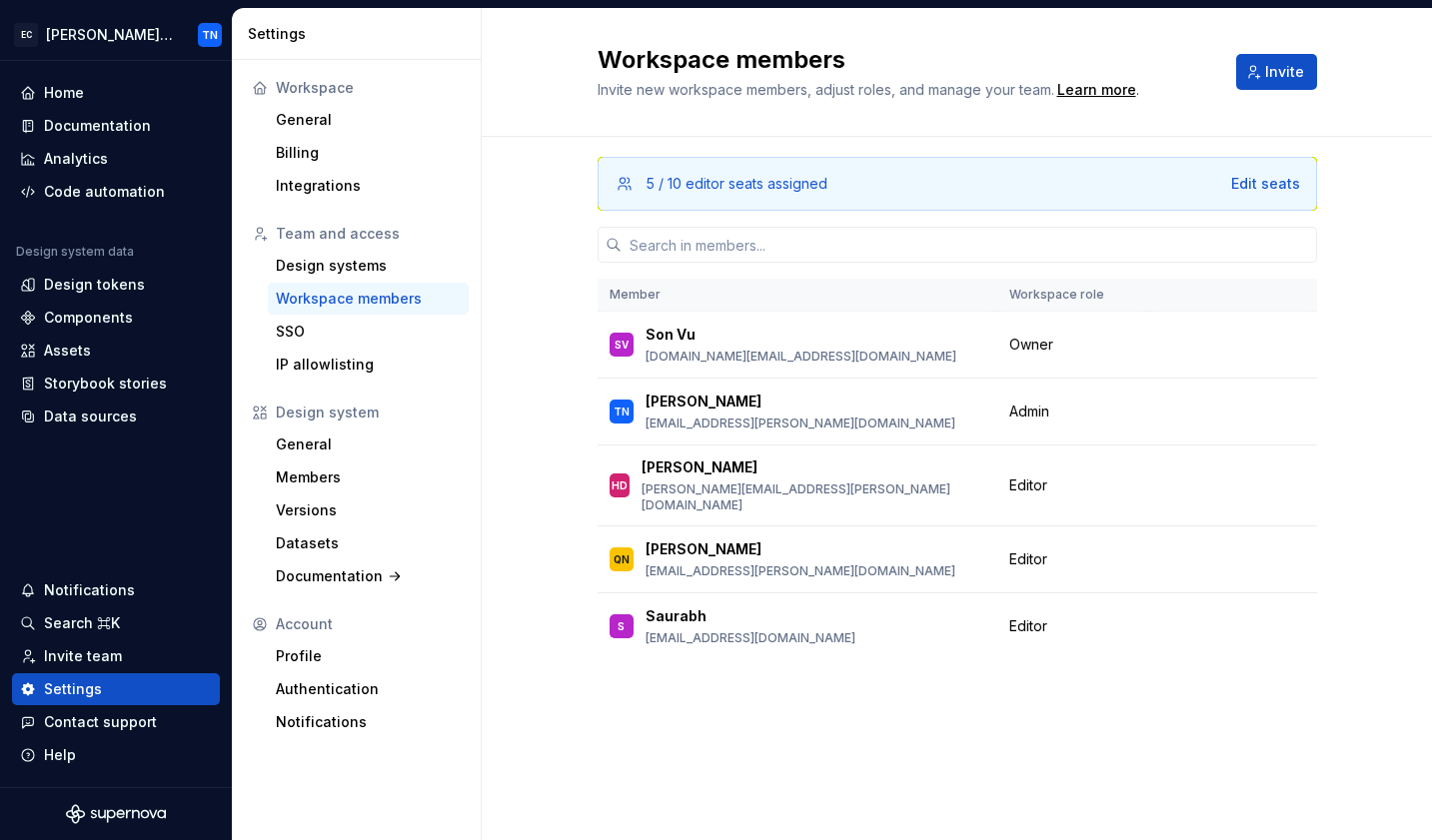 scroll, scrollTop: 0, scrollLeft: 0, axis: both 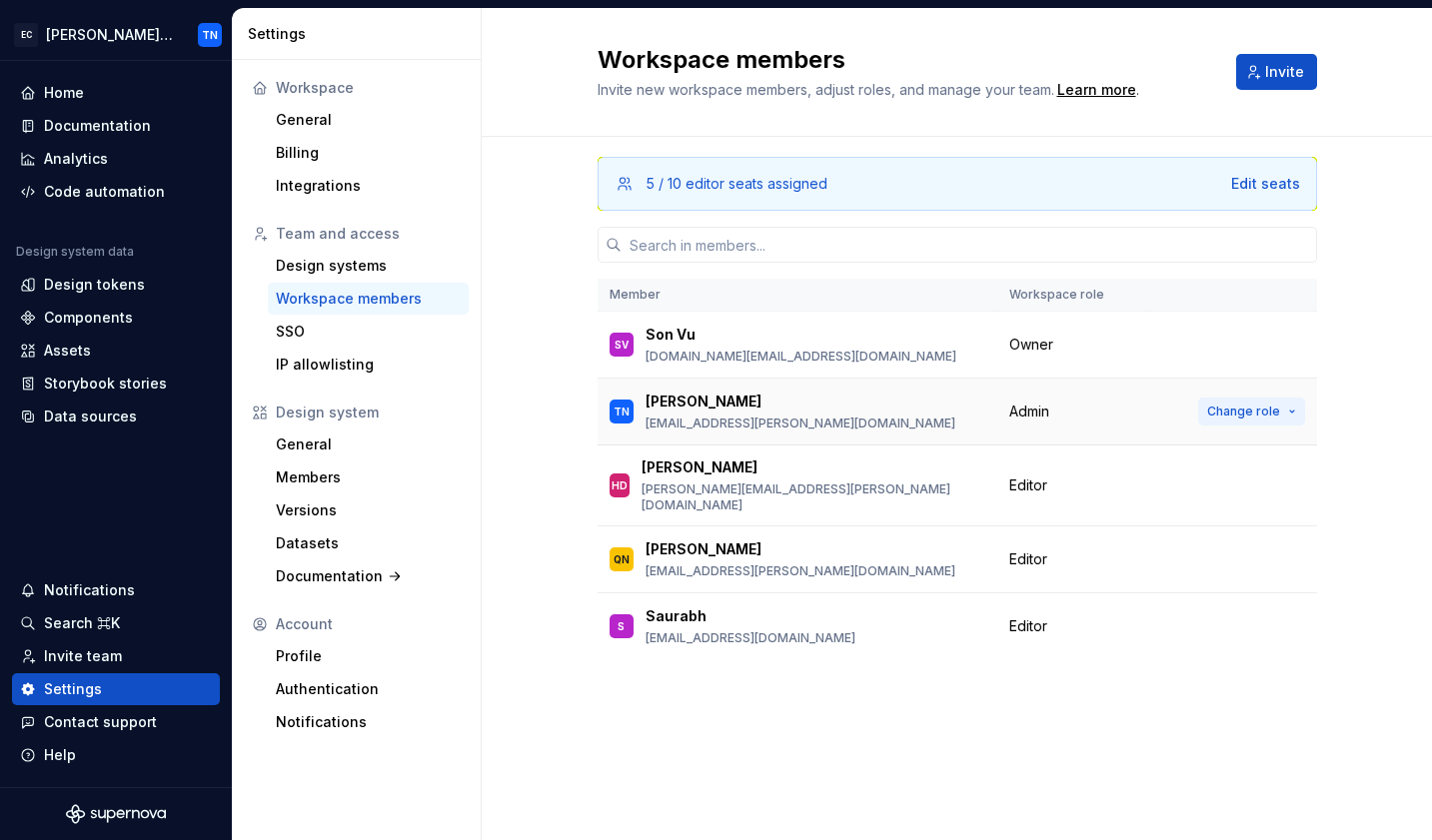 click on "Change role" at bounding box center (1243, 412) 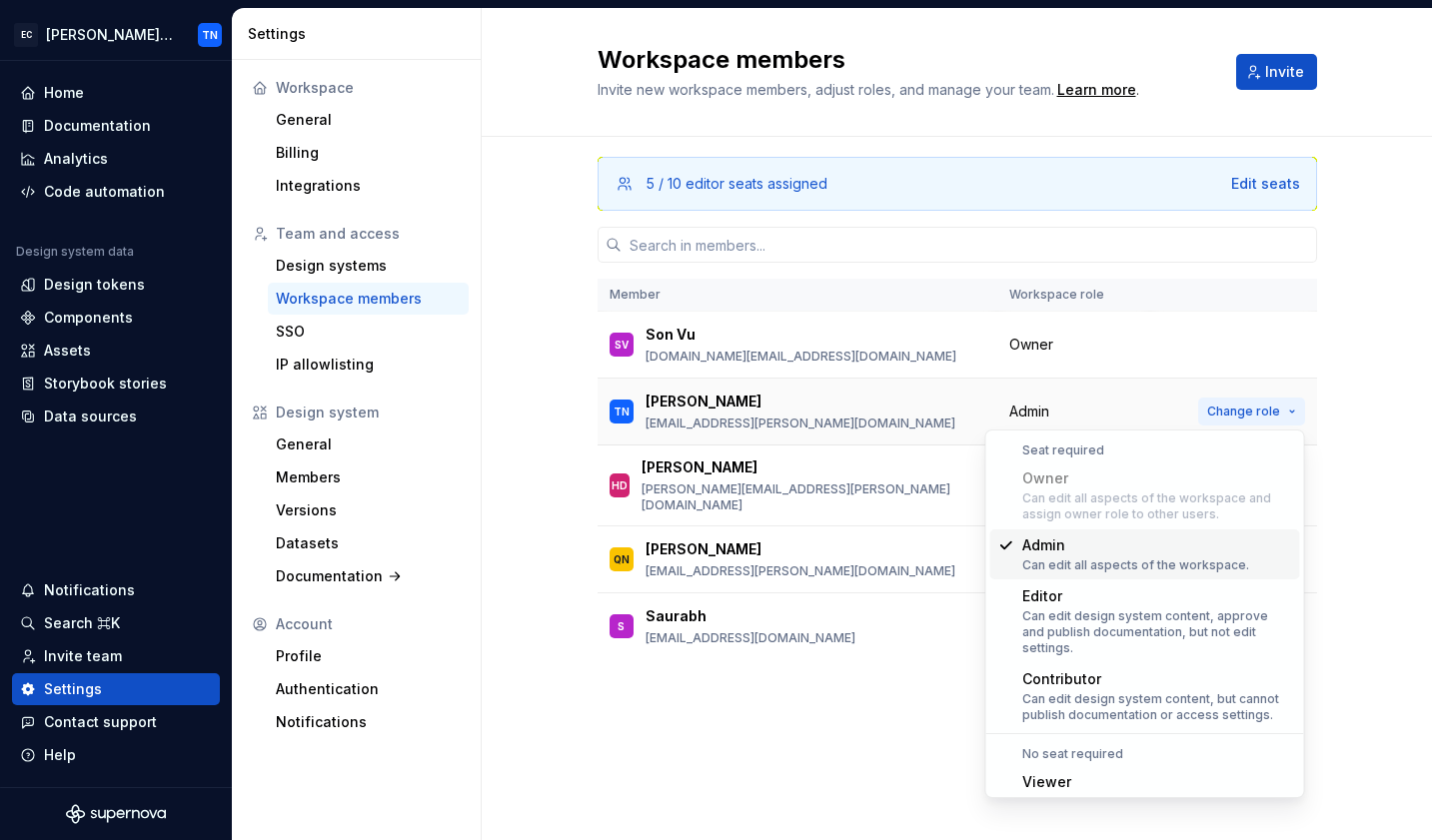 click on "Change role" at bounding box center (1243, 412) 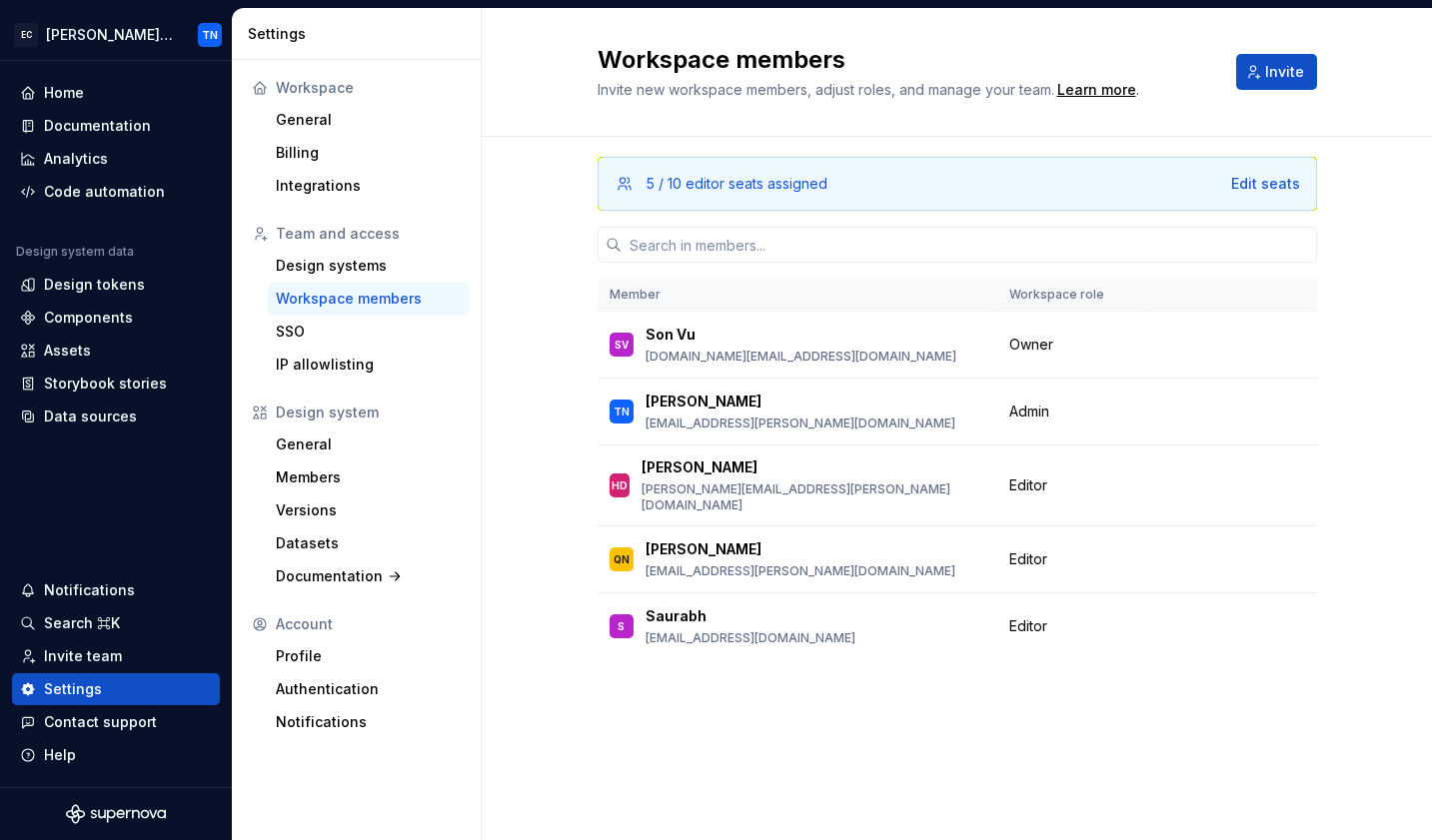 click on "5 / 10 editor seats assigned Edit seats Member Workspace role SV Son Vu son.vu@elsanow.io Owner TN Tien Nguyen tien.nguyen@elsanow.io Admin Change role HD Huy Doan huy.doan@elsanow.io Editor Change role QN Quan Nguyen quan.nguyen@elsanow.io Editor Change role S Saurabh saurabh.jaiswal@elsanow.io Editor Change role" at bounding box center [956, 435] 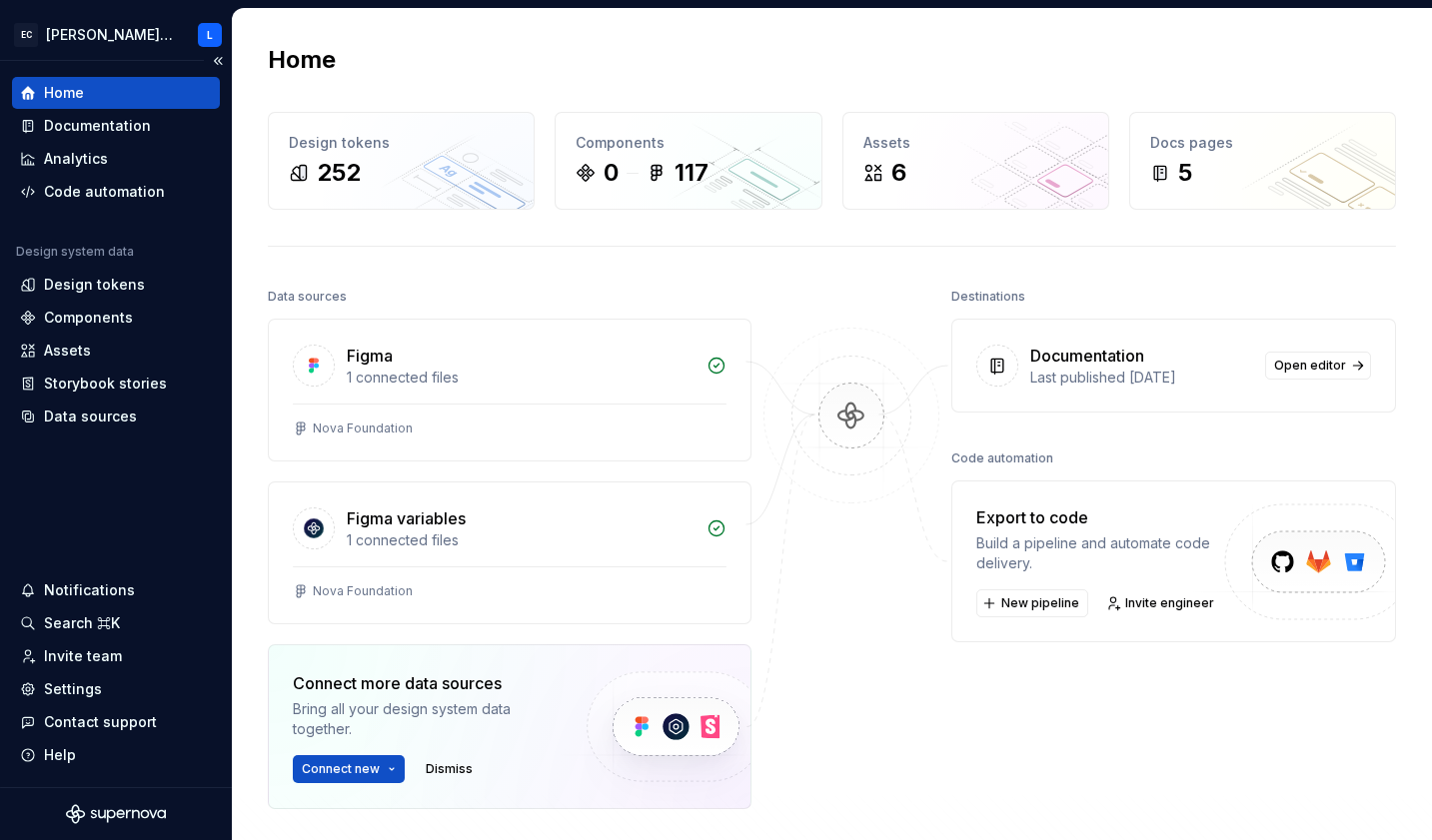 scroll, scrollTop: 0, scrollLeft: 0, axis: both 